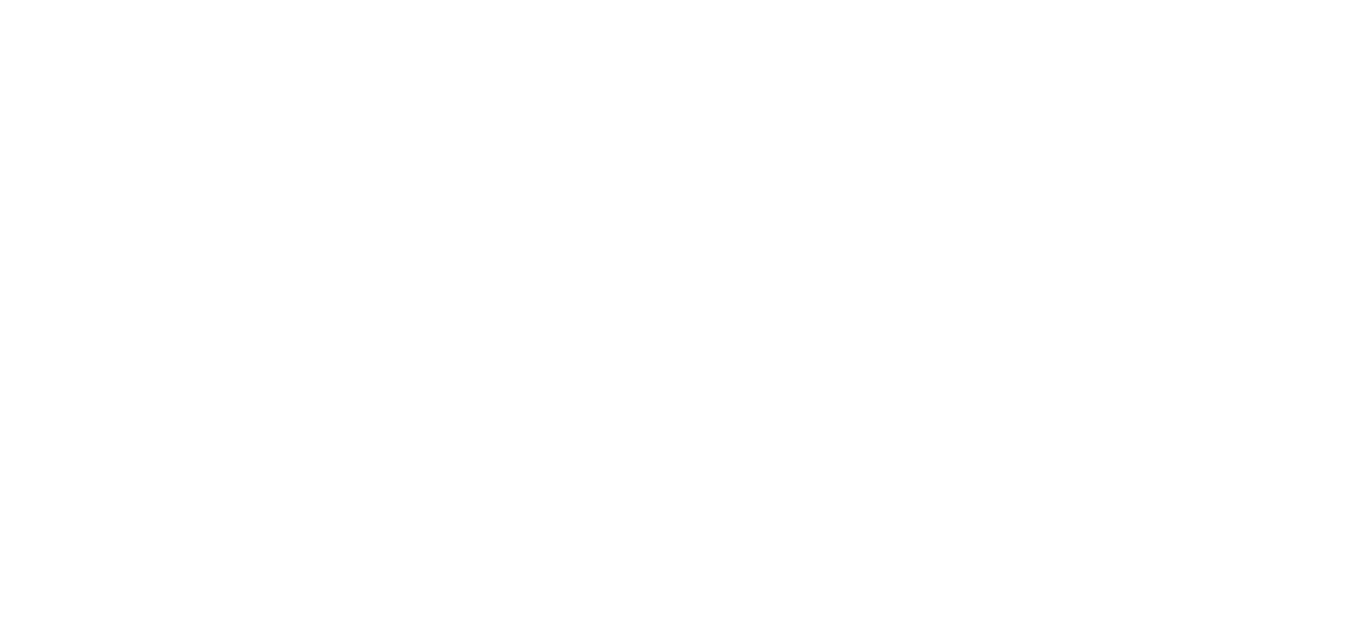 scroll, scrollTop: 0, scrollLeft: 0, axis: both 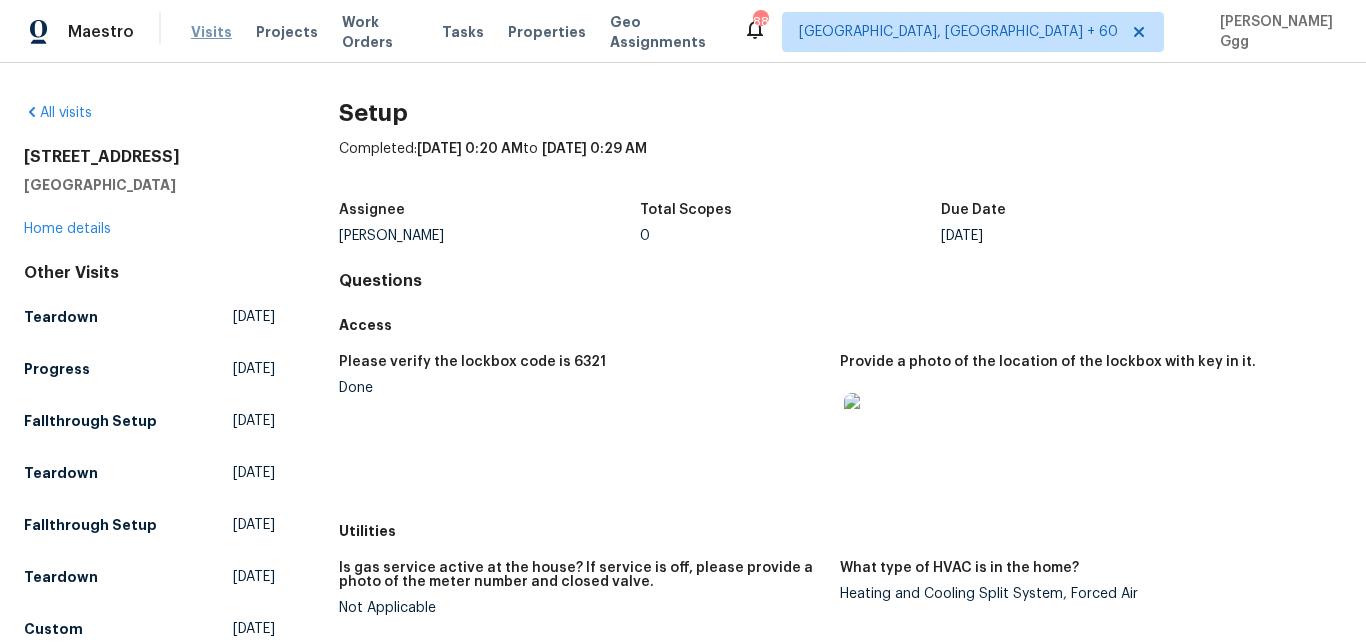 click on "Visits" at bounding box center [211, 32] 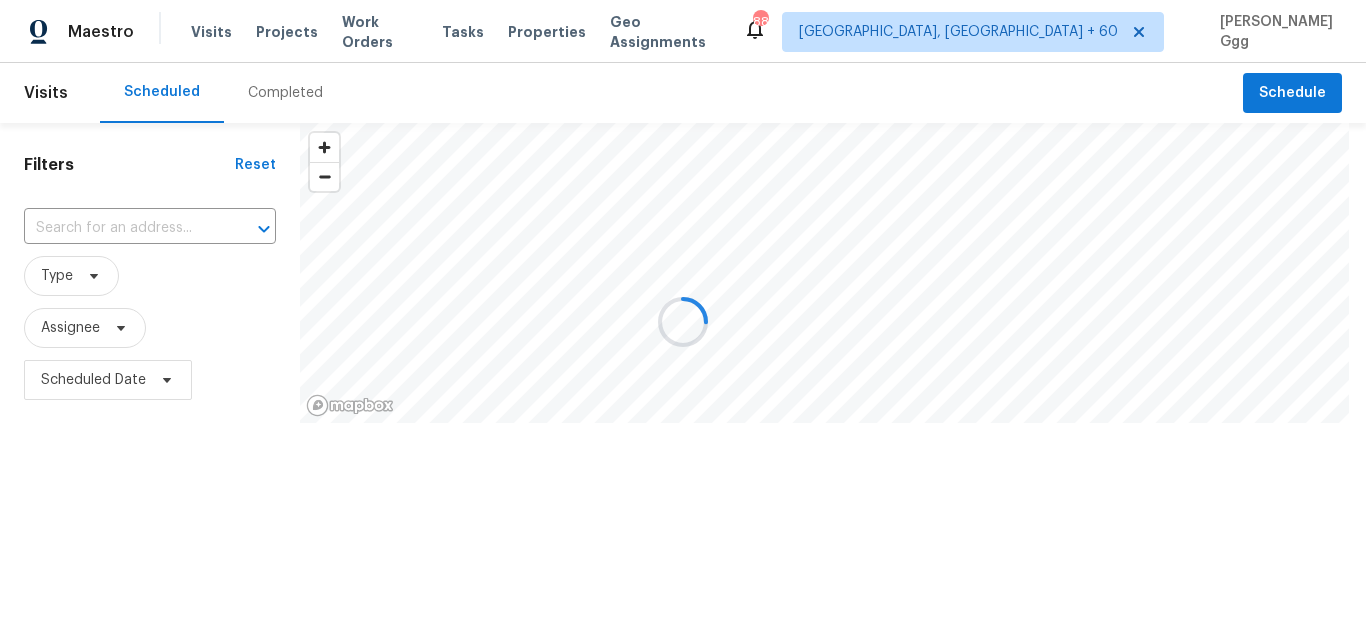 click at bounding box center [683, 321] 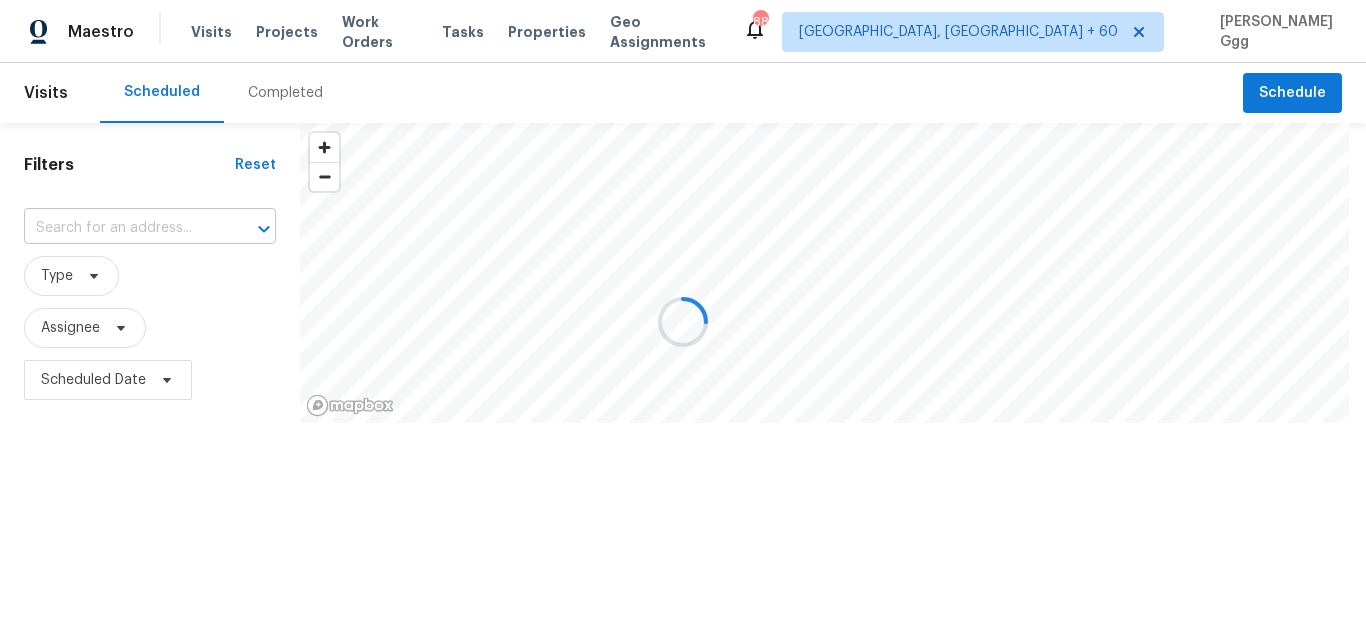 click at bounding box center (122, 228) 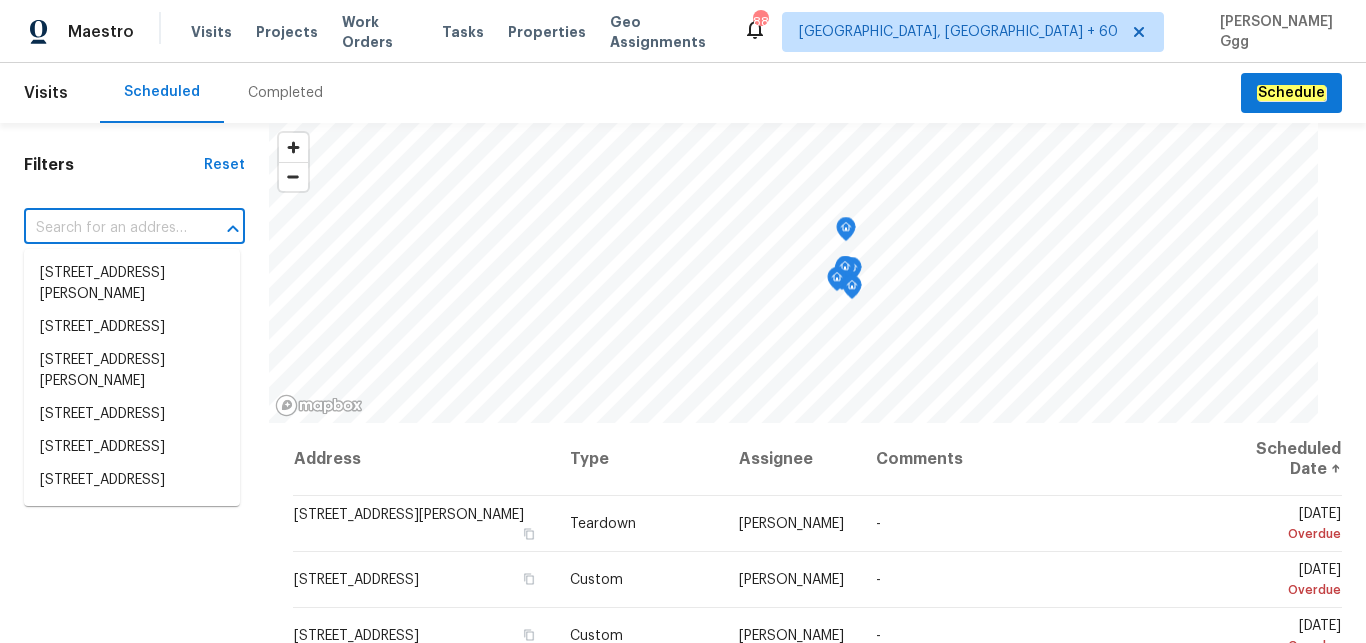 paste on "[STREET_ADDRESS][PERSON_NAME]" 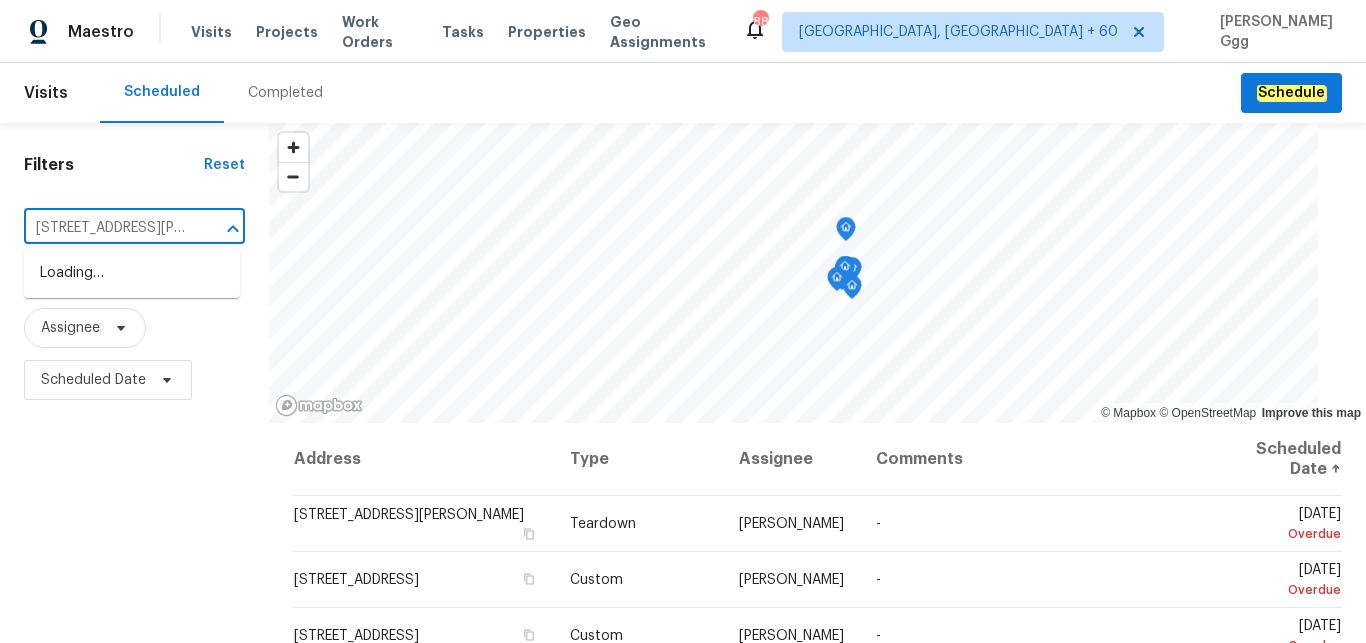 type on "[STREET_ADDRESS][PERSON_NAME]" 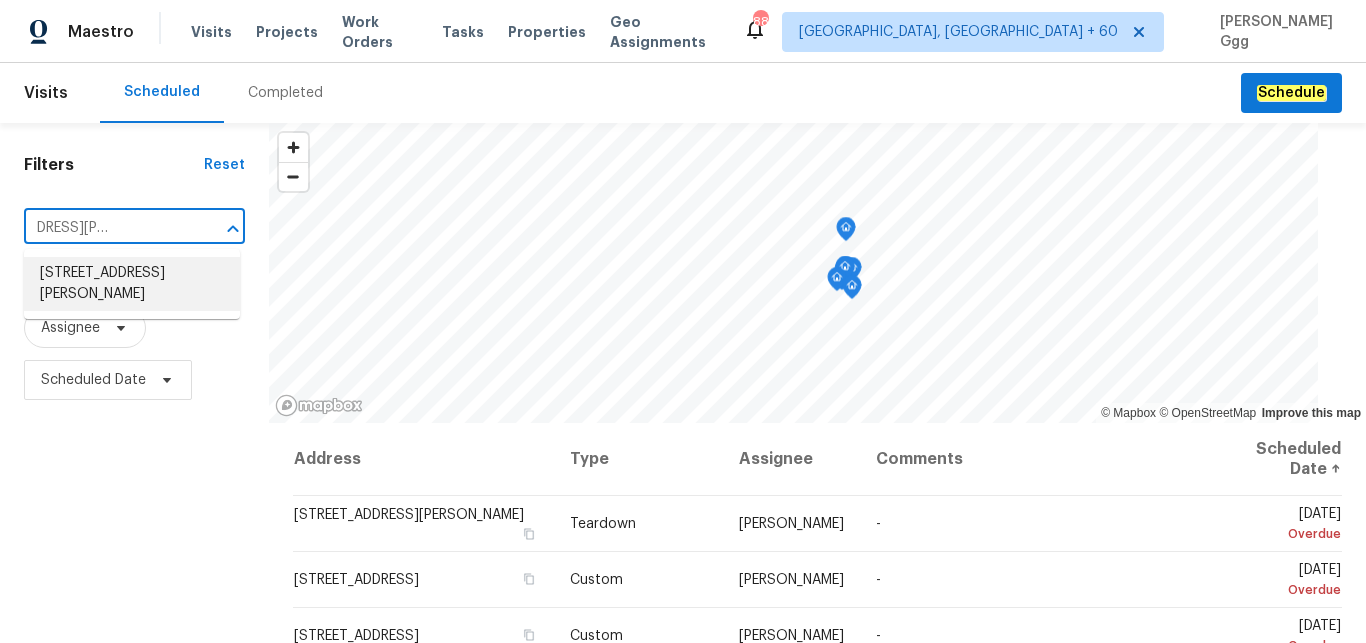 click on "[STREET_ADDRESS][PERSON_NAME]" at bounding box center [132, 284] 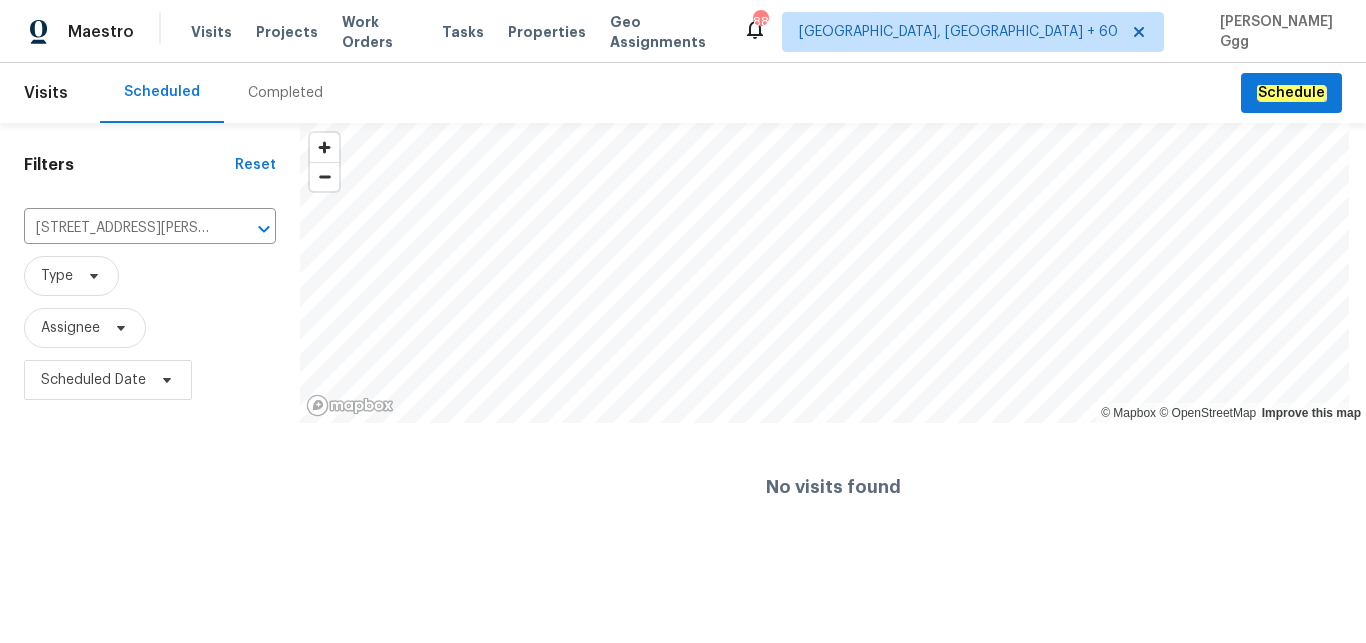 click on "Completed" at bounding box center [285, 93] 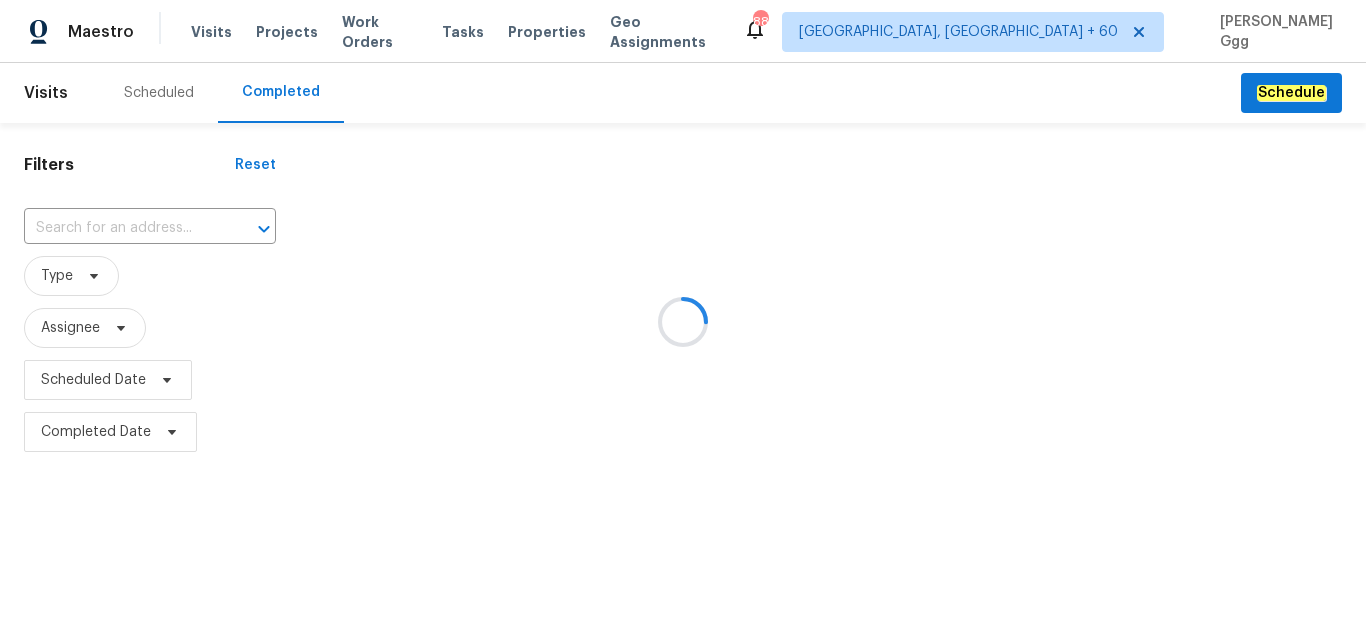 click at bounding box center [683, 321] 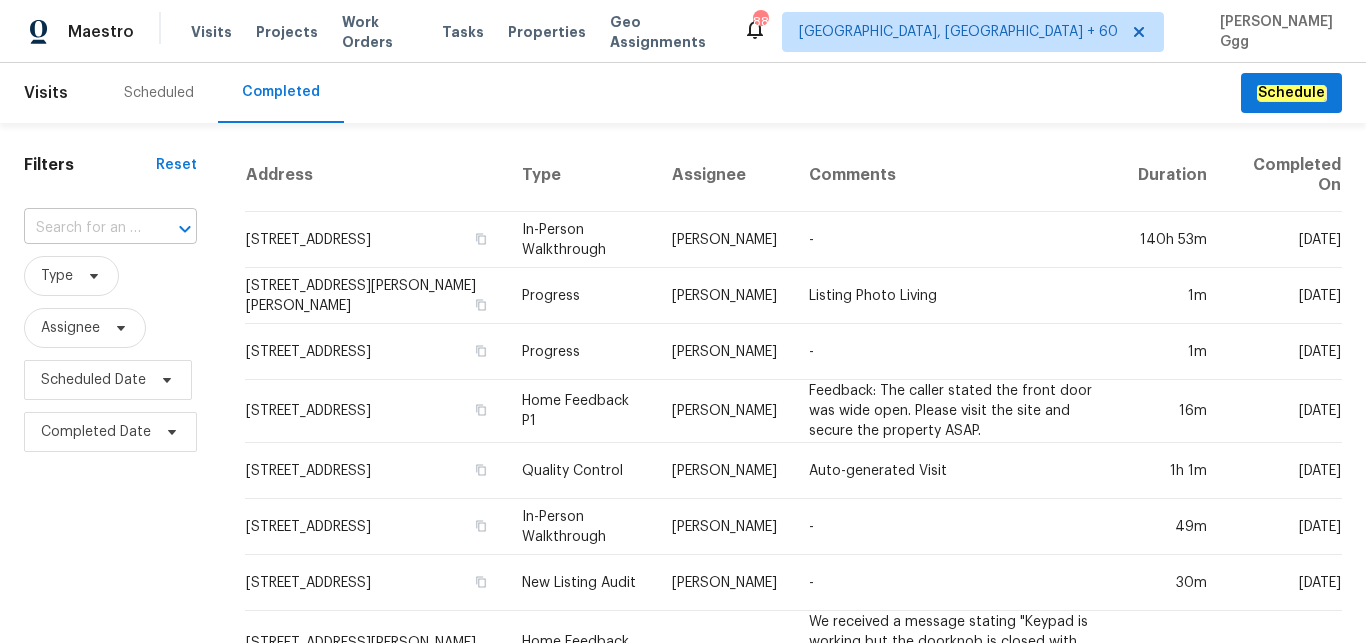 click at bounding box center [82, 228] 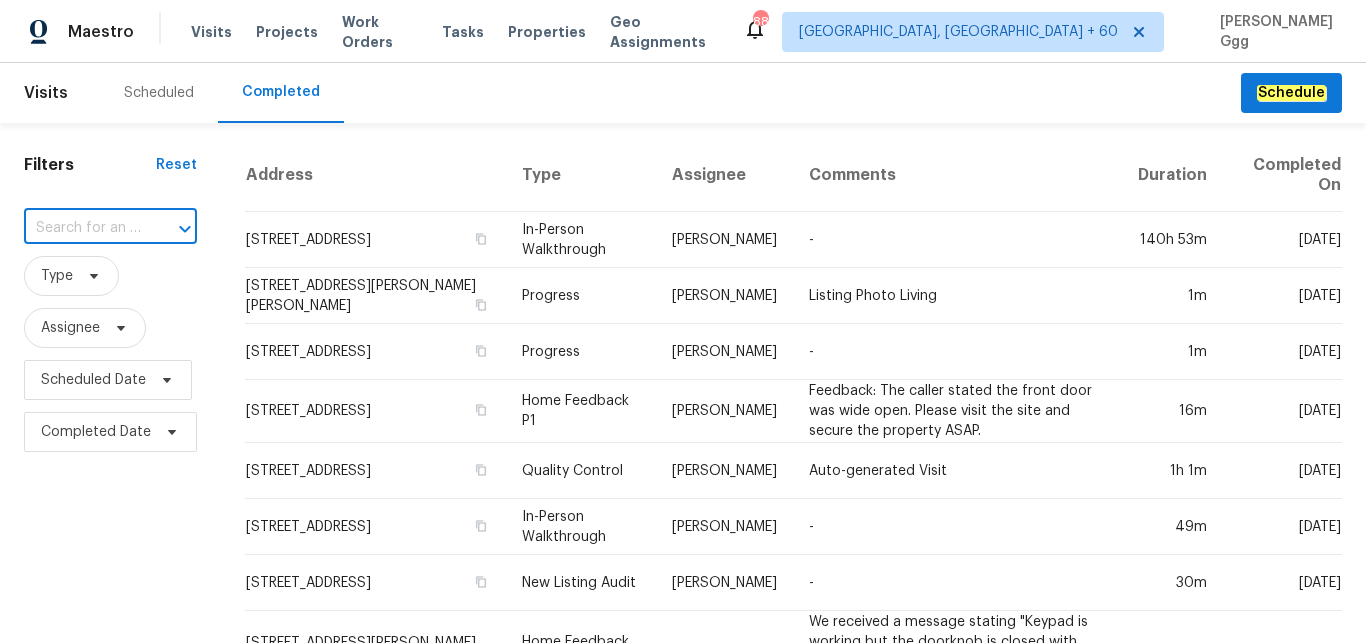 paste on "[STREET_ADDRESS][PERSON_NAME]" 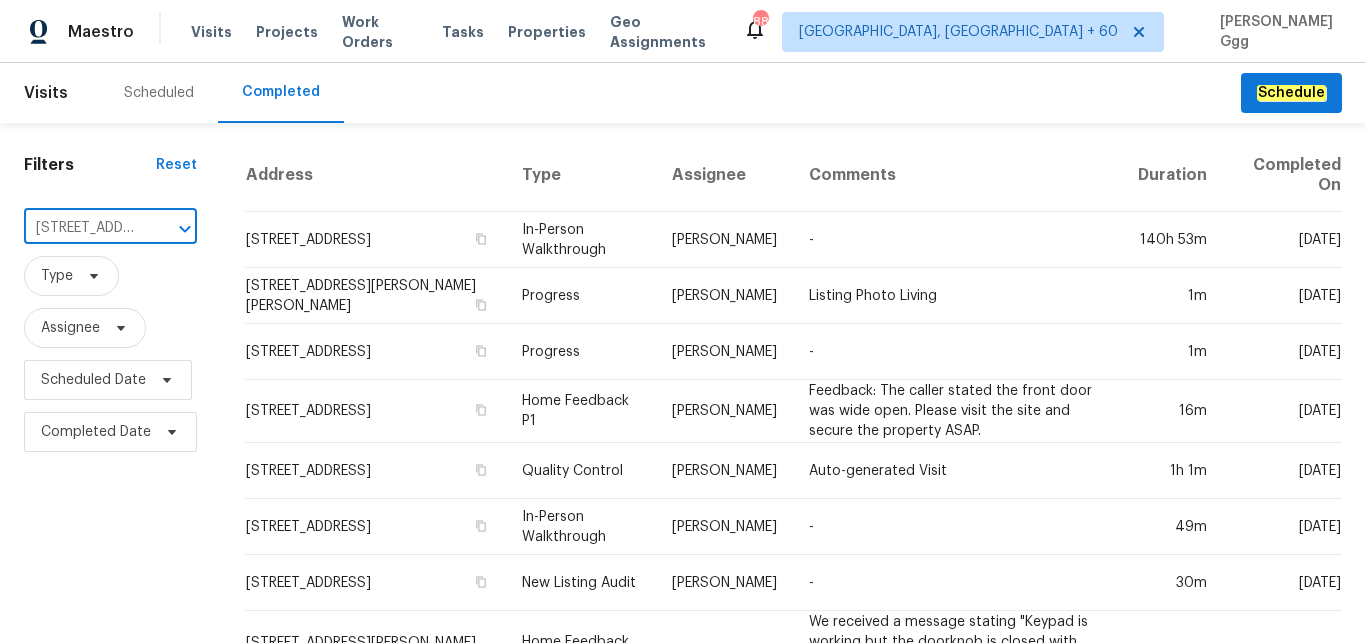 scroll, scrollTop: 0, scrollLeft: 140, axis: horizontal 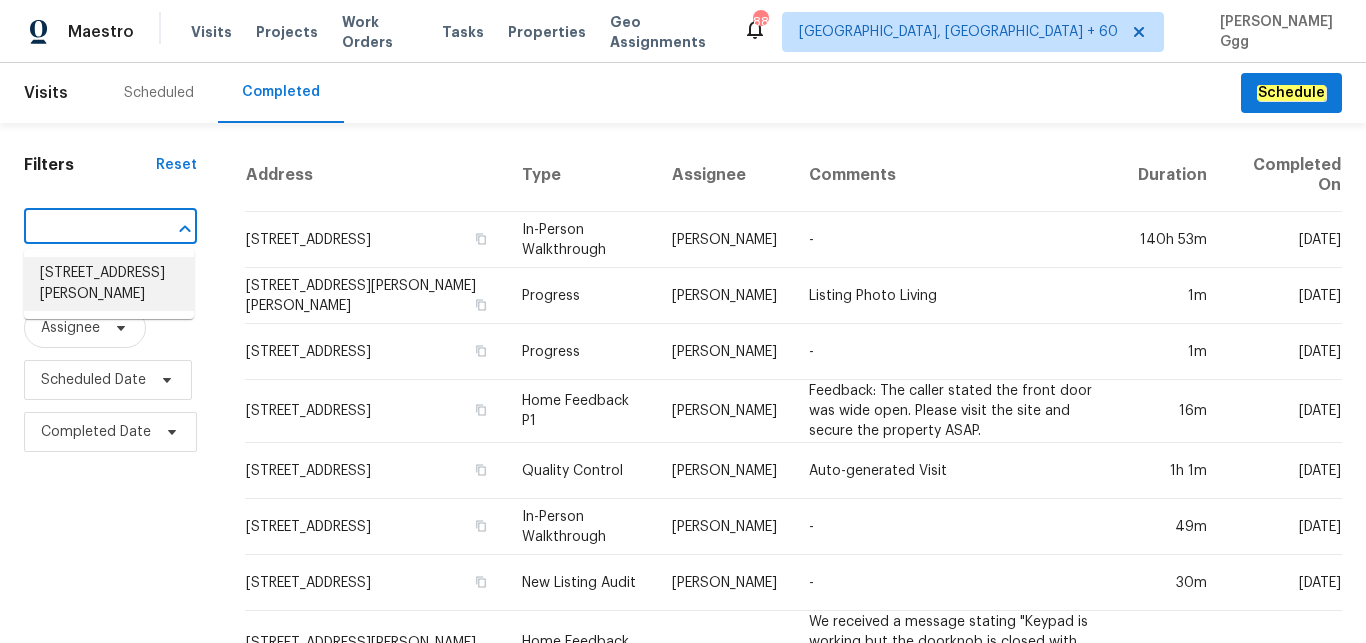click on "[STREET_ADDRESS][PERSON_NAME]" at bounding box center (109, 284) 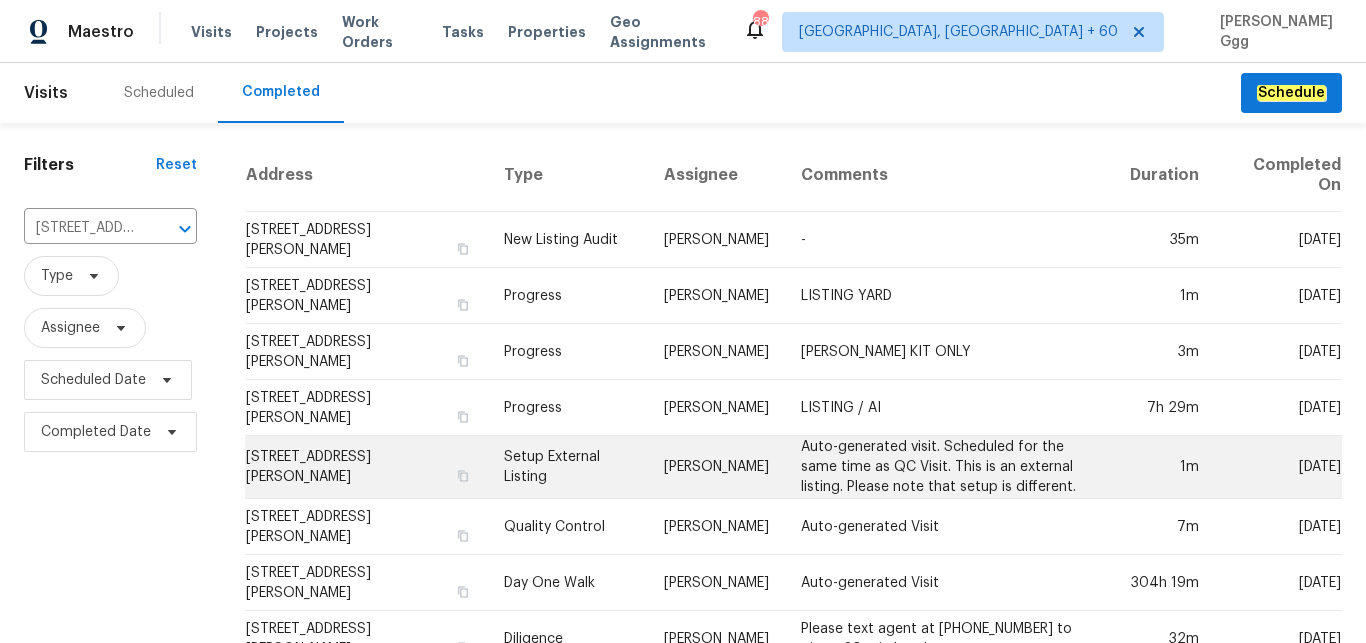 click on "Setup External Listing" at bounding box center [568, 467] 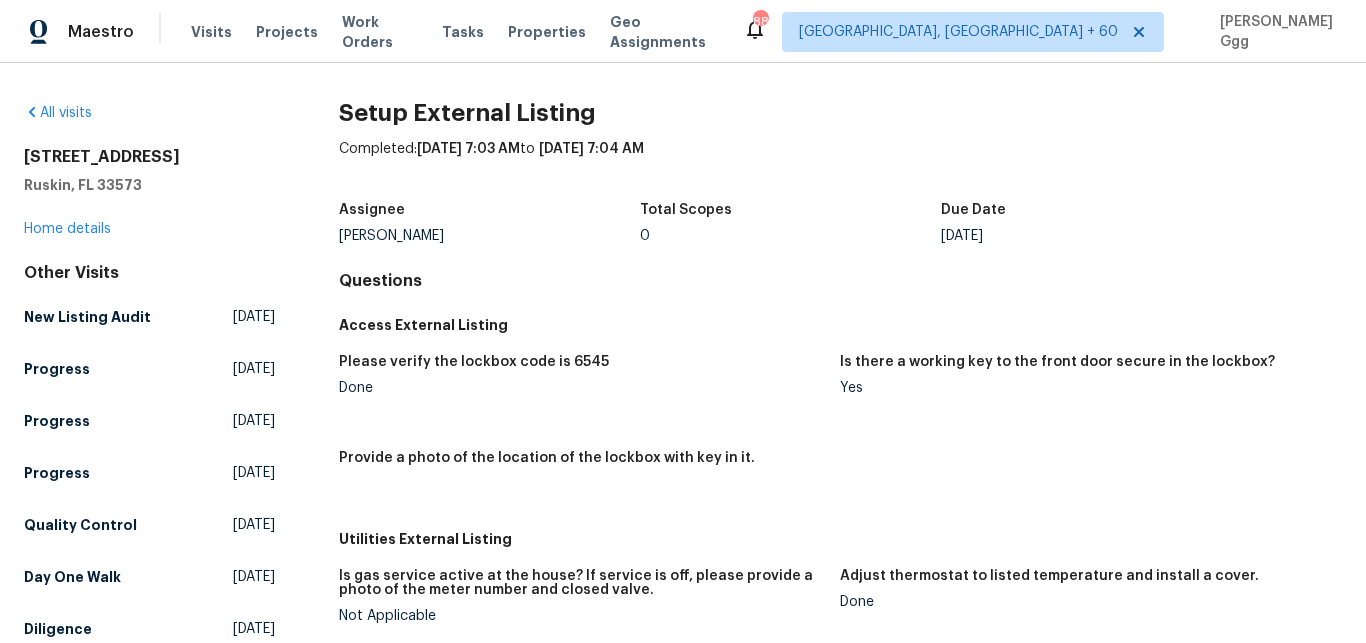 click on "[STREET_ADDRESS][PERSON_NAME] Home details" at bounding box center [149, 193] 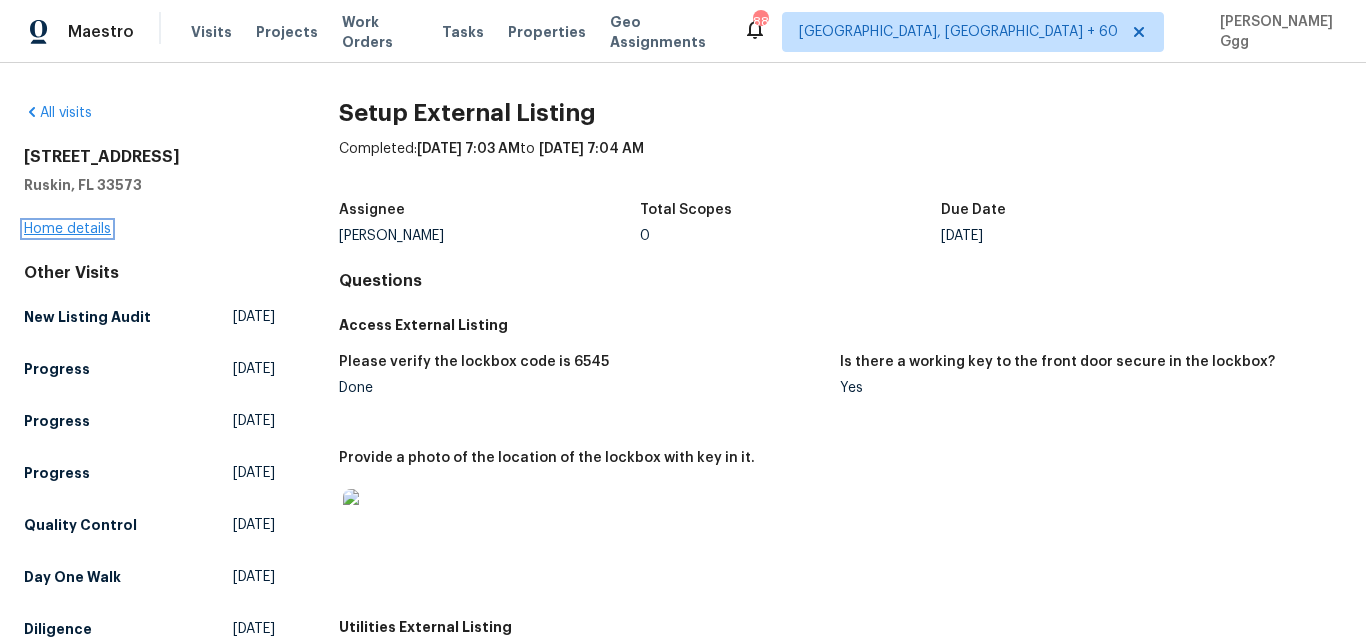 click on "Home details" at bounding box center (67, 229) 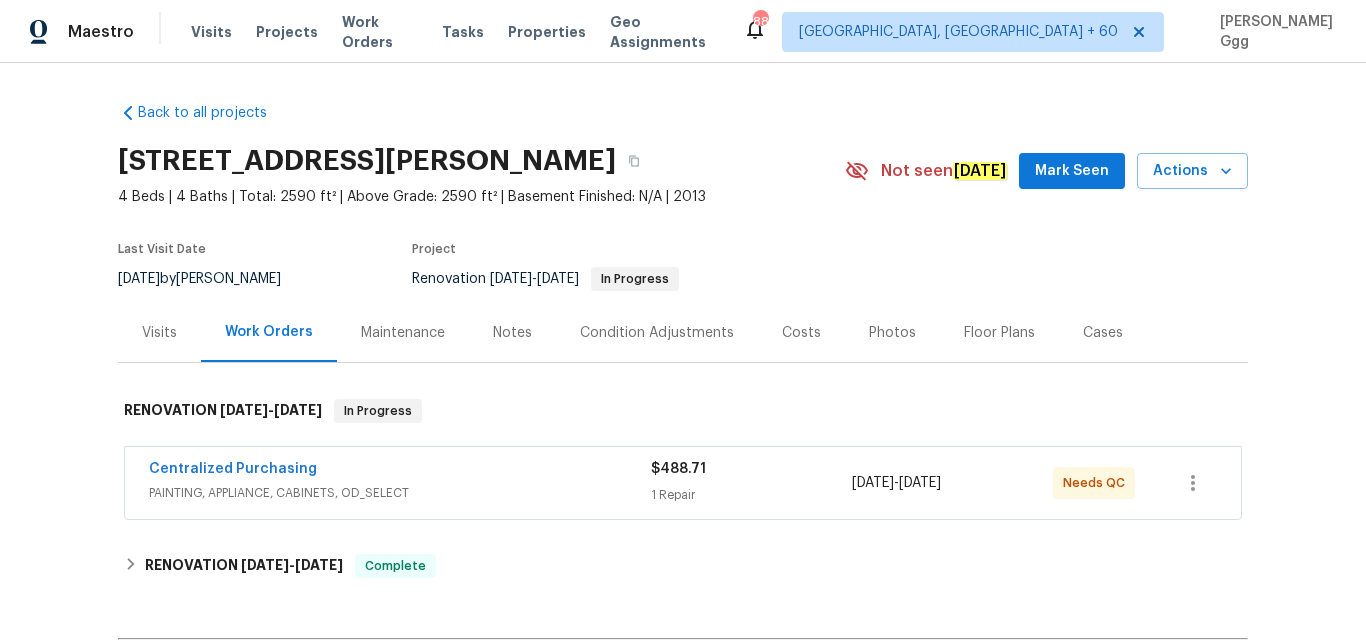 click on "Photos" at bounding box center [892, 332] 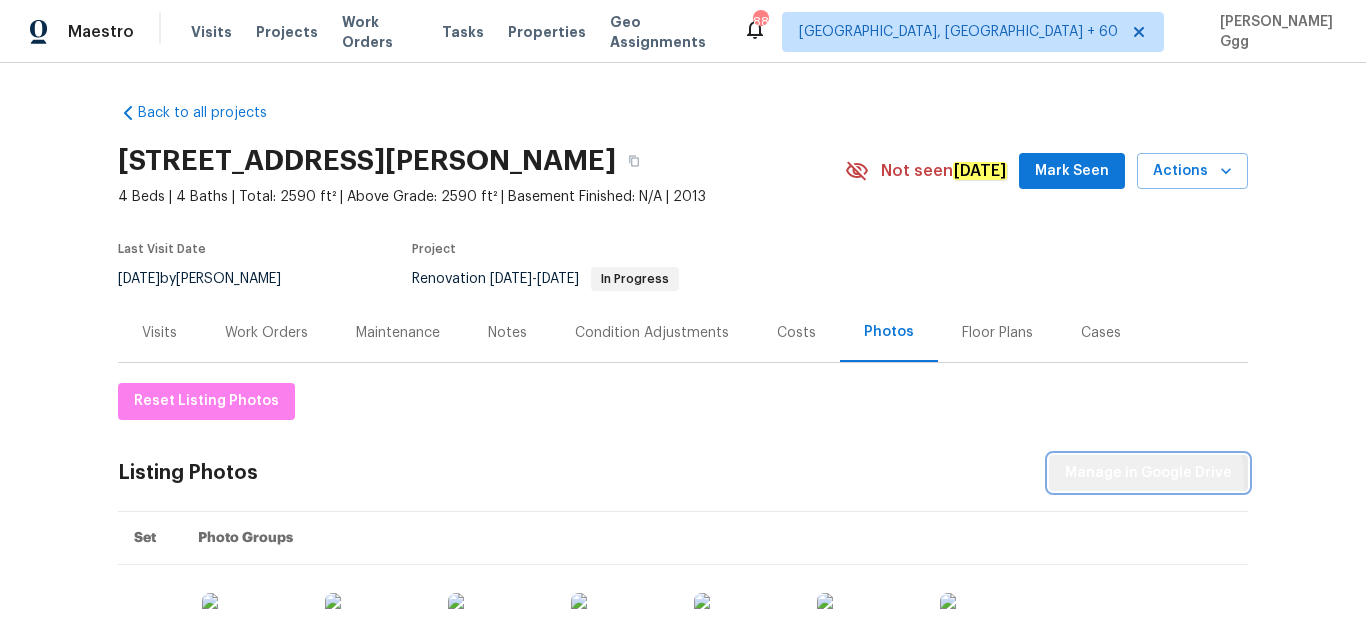 click on "Manage in Google Drive" at bounding box center [1148, 473] 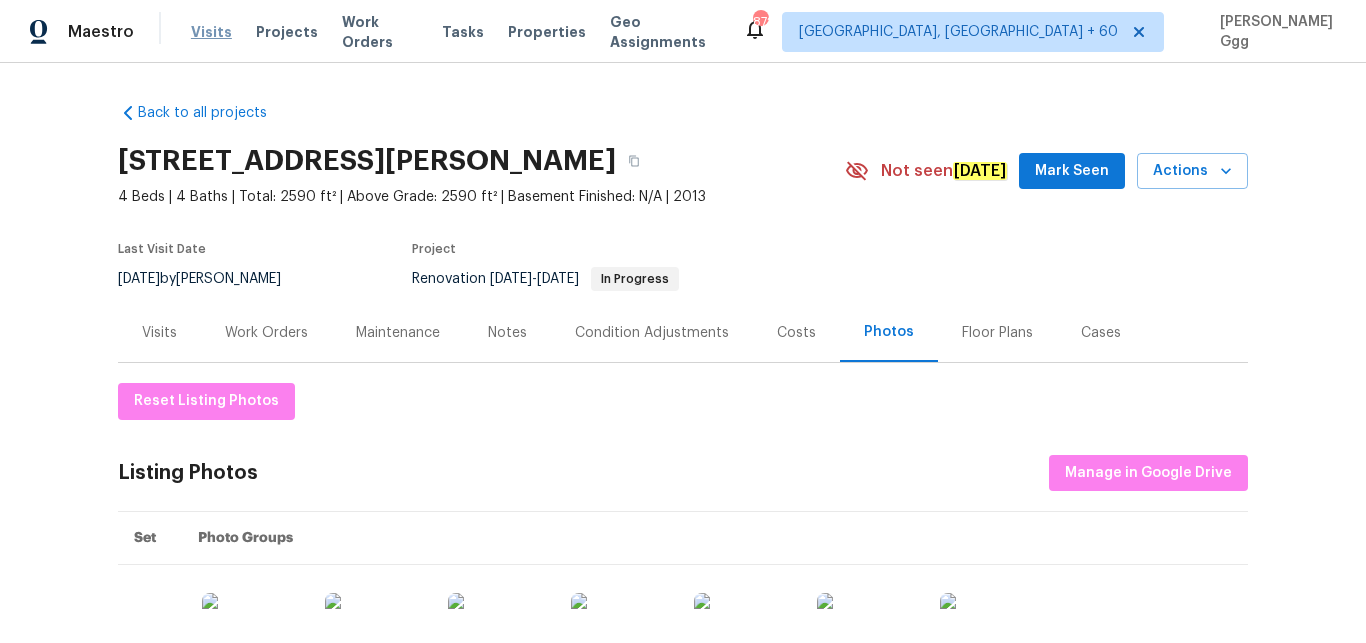 click on "Visits" at bounding box center [211, 32] 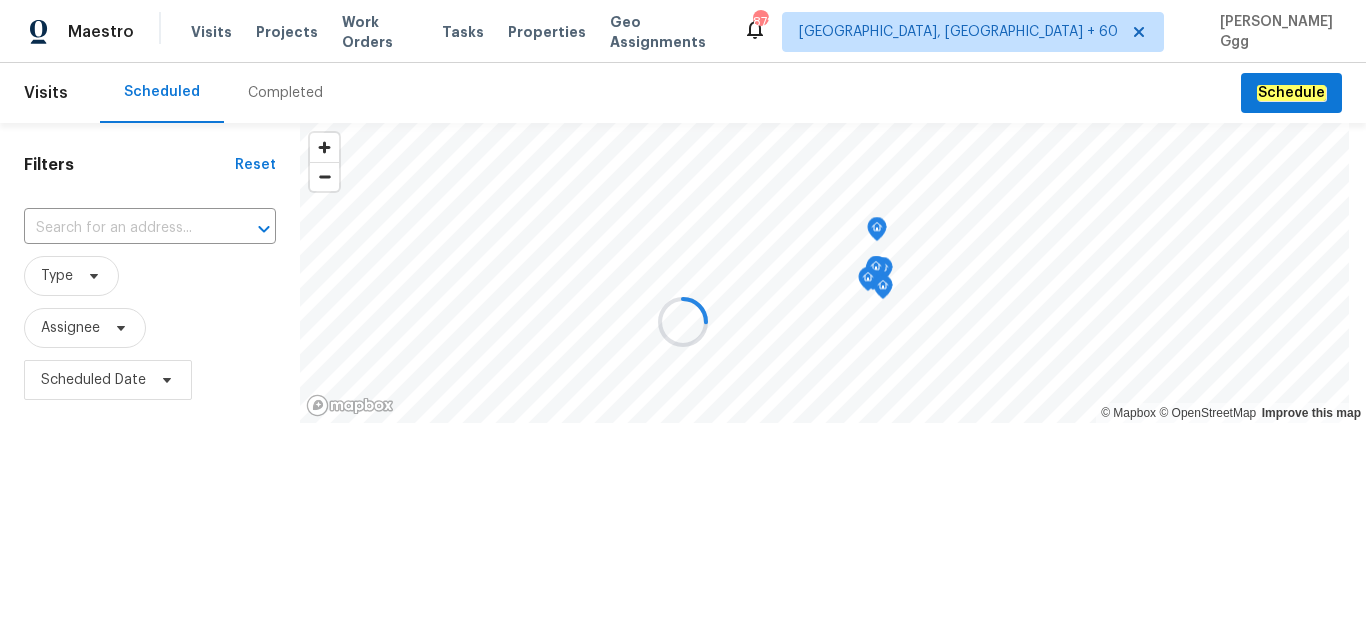 click on "Completed" at bounding box center [285, 93] 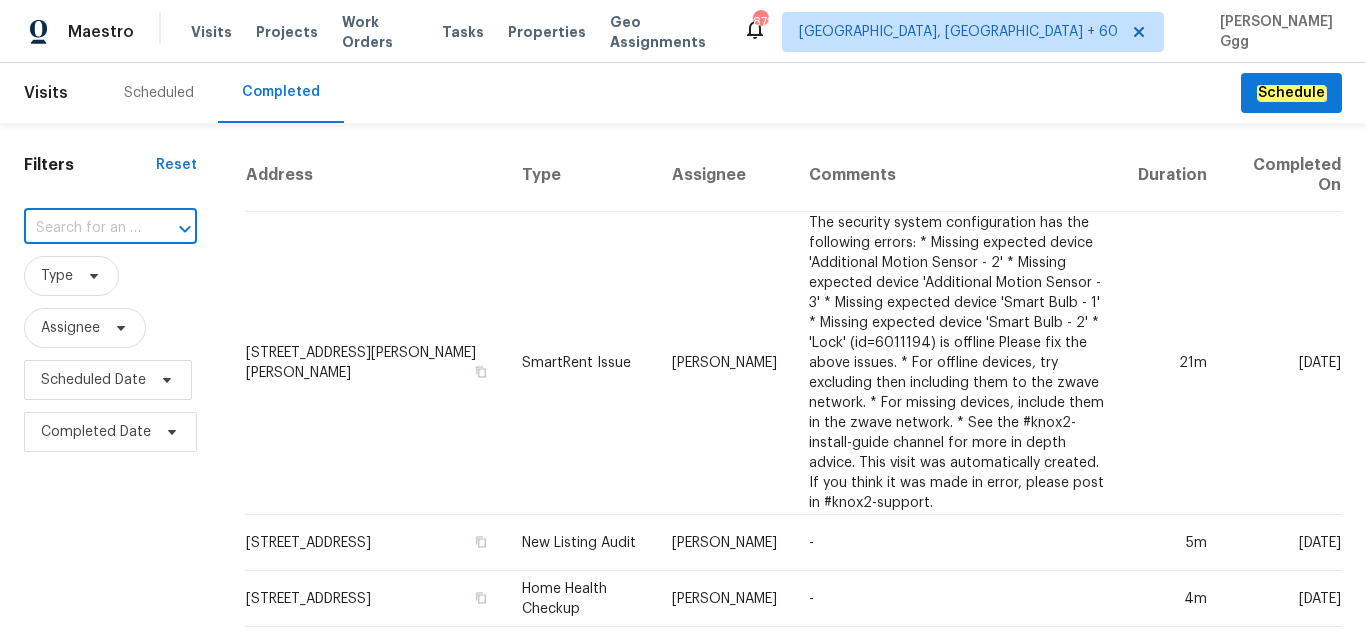 paste on "[STREET_ADDRESS]" 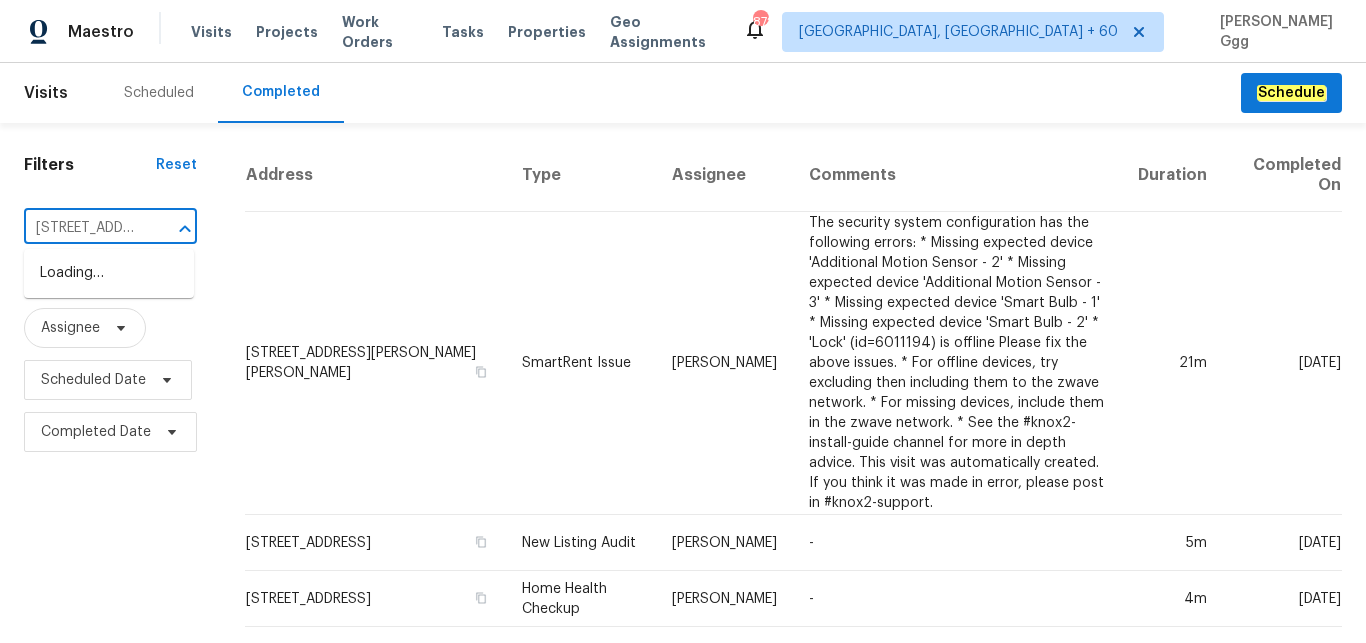 scroll, scrollTop: 0, scrollLeft: 215, axis: horizontal 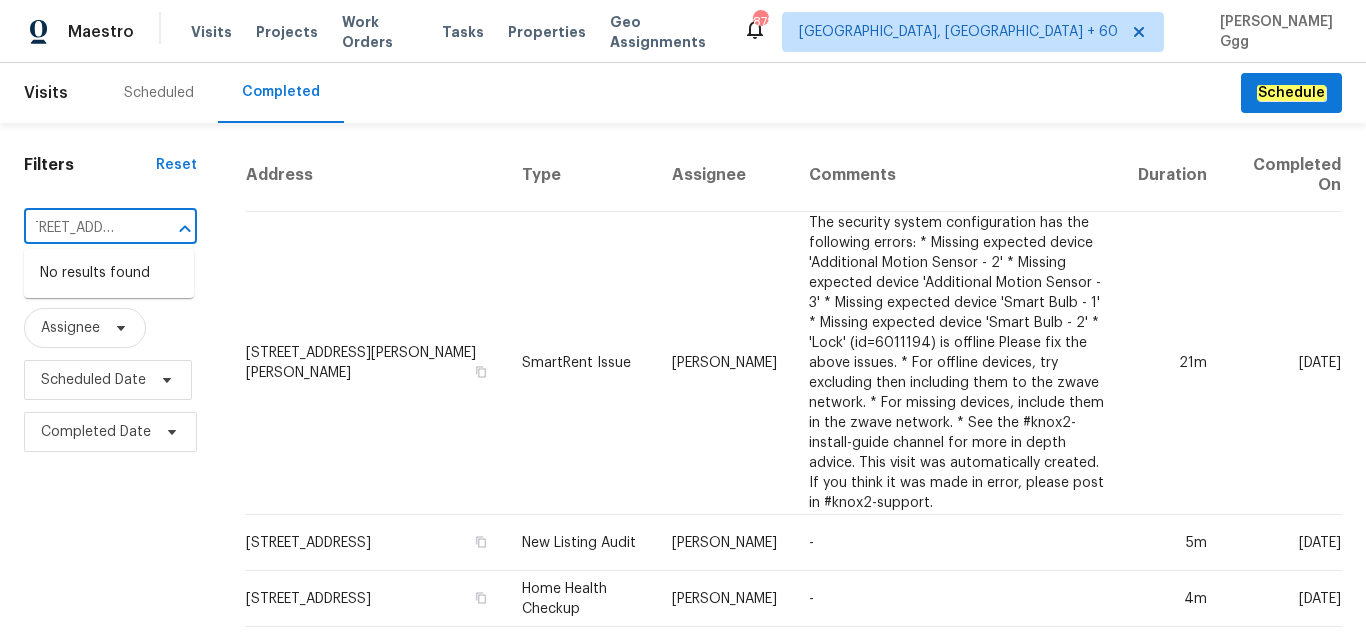 drag, startPoint x: 84, startPoint y: 234, endPoint x: 179, endPoint y: 223, distance: 95.63472 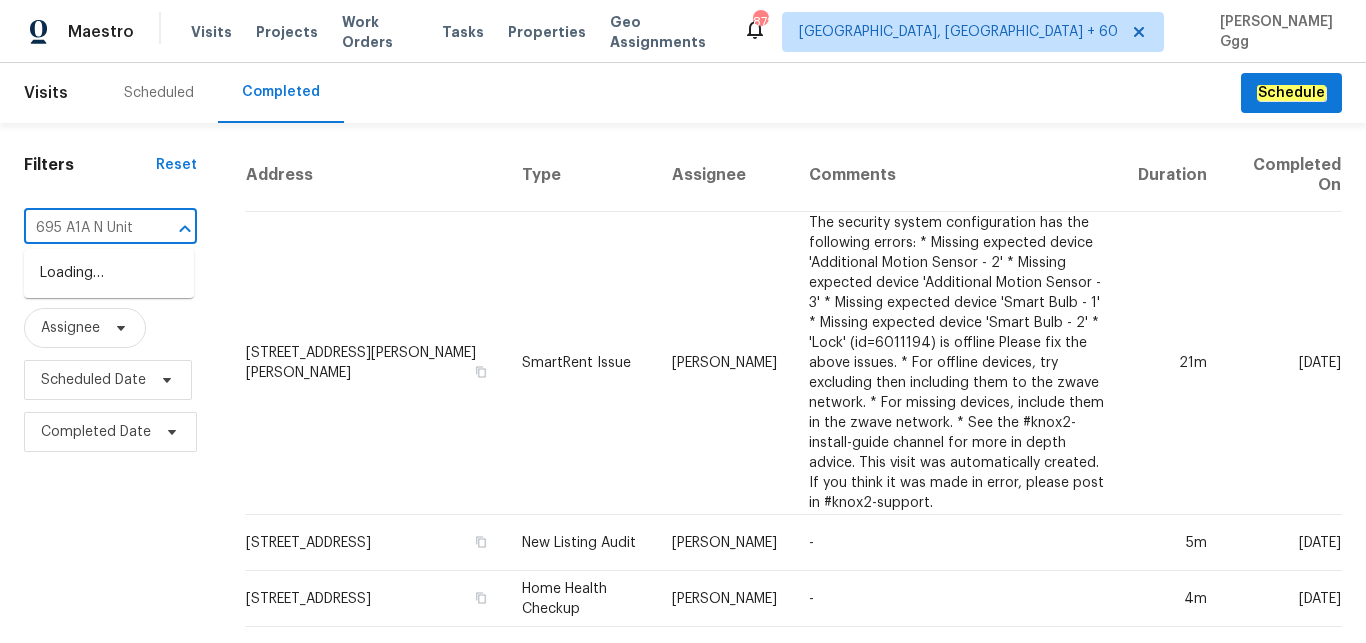 scroll, scrollTop: 0, scrollLeft: 0, axis: both 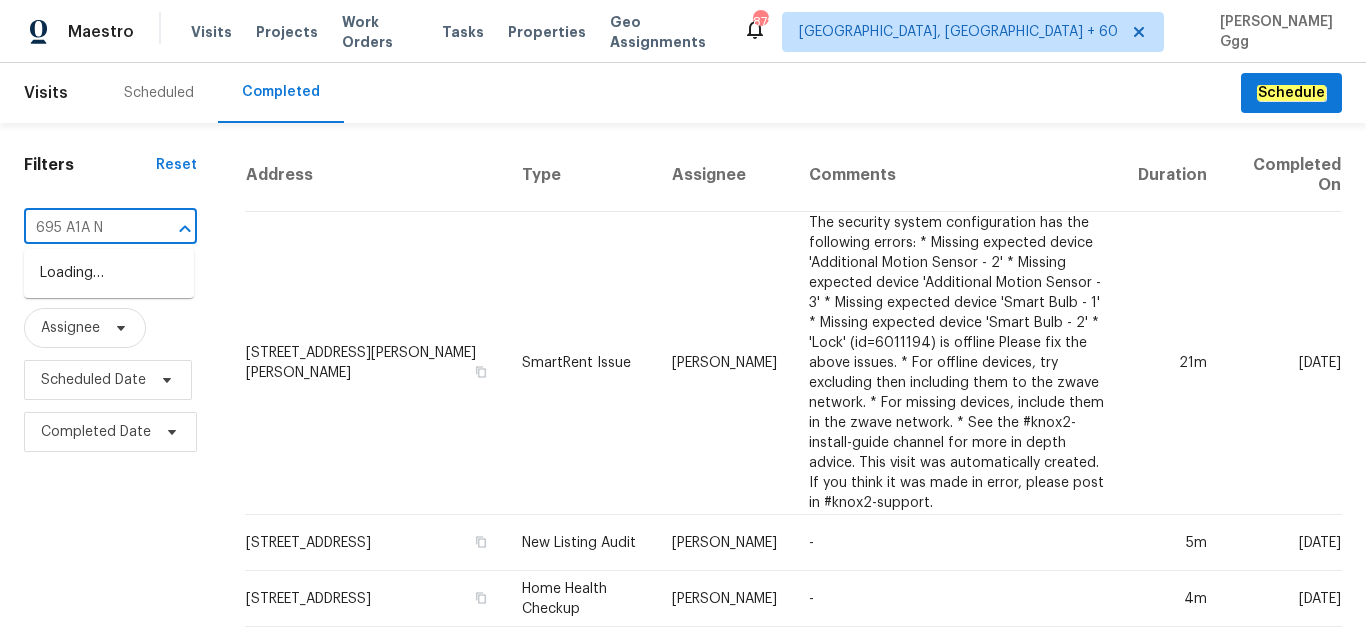 type on "695 A1A N" 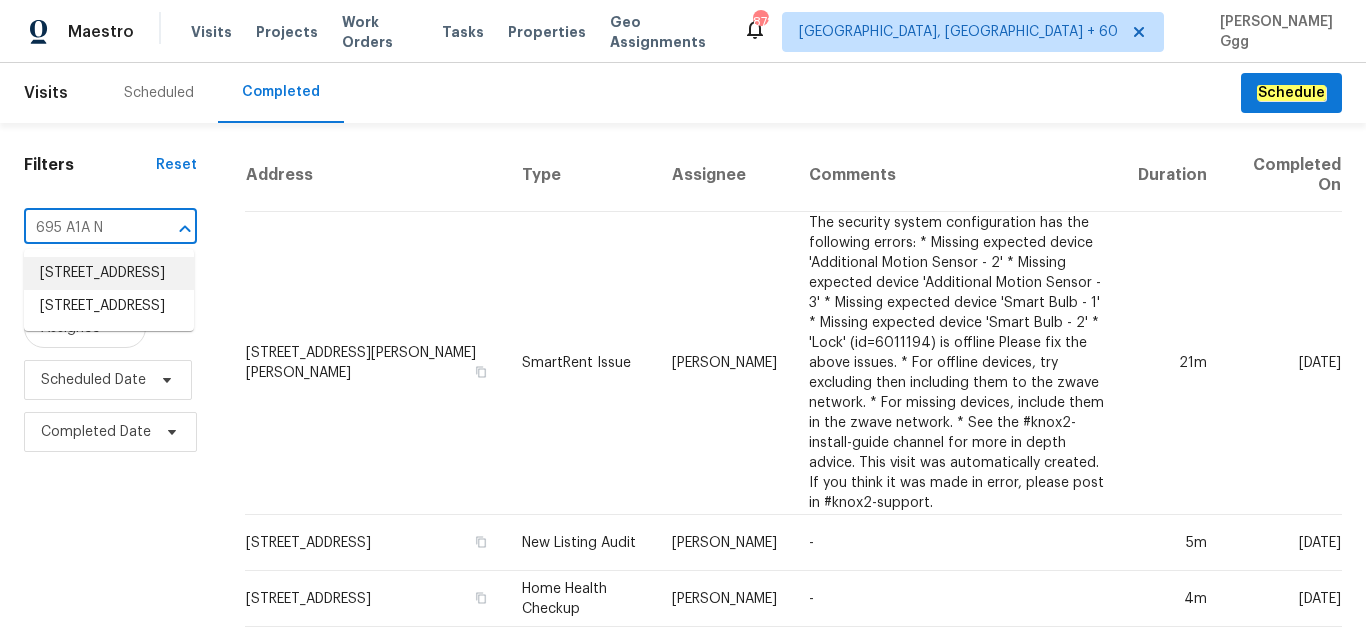 click on "[STREET_ADDRESS]" at bounding box center (109, 273) 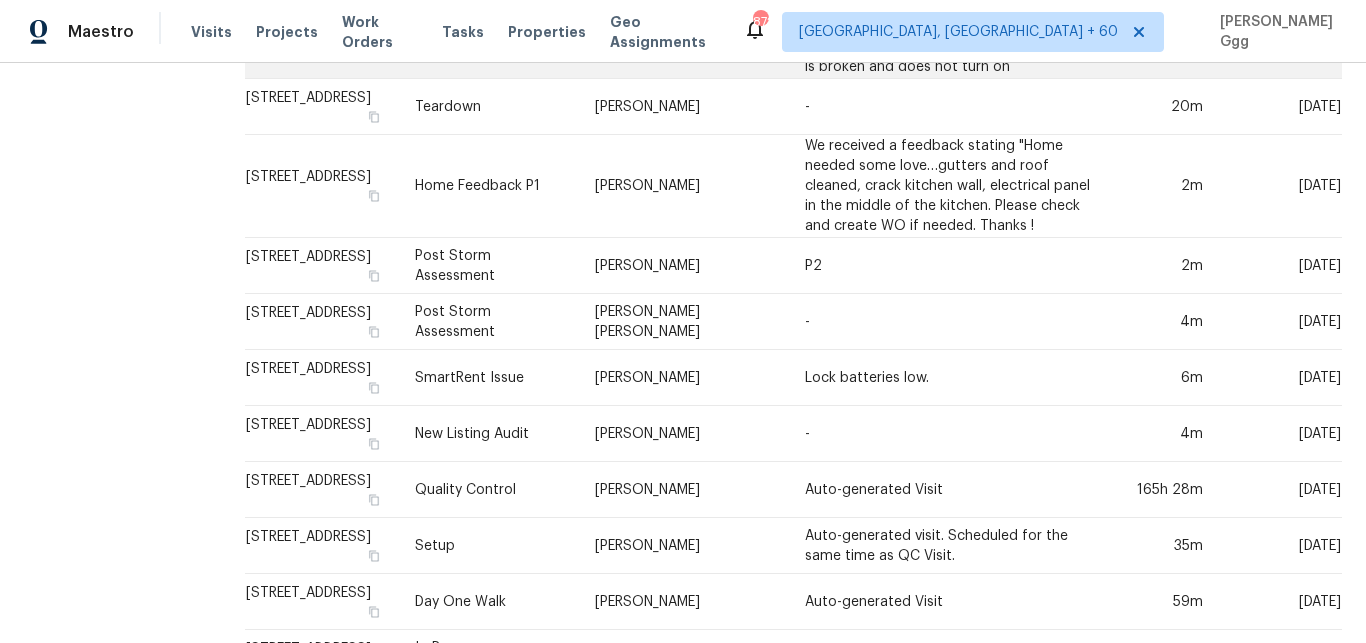 scroll, scrollTop: 580, scrollLeft: 0, axis: vertical 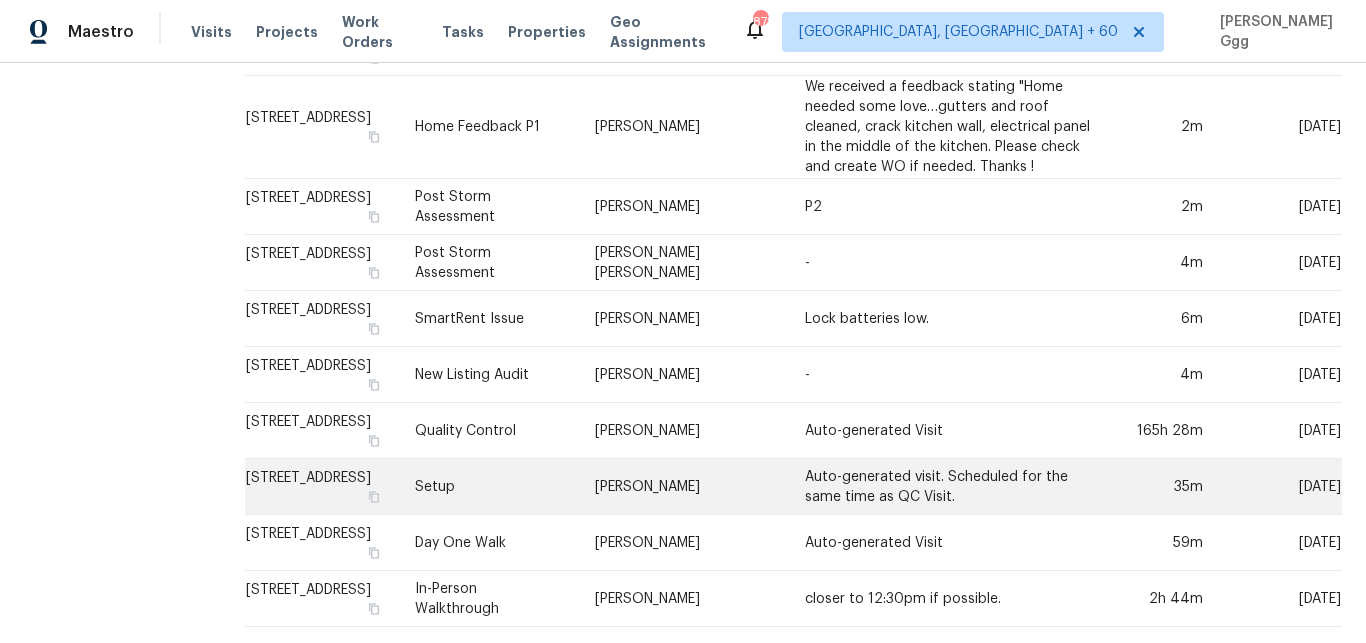 click on "Setup" at bounding box center [489, 487] 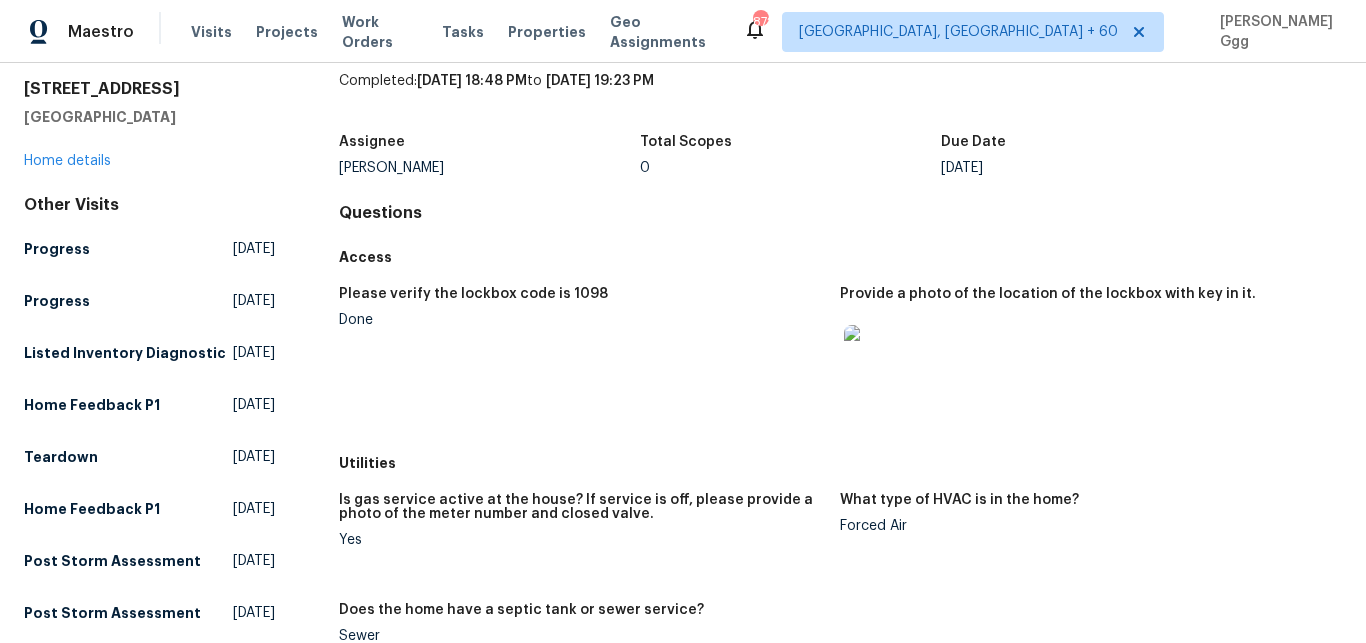 scroll, scrollTop: 0, scrollLeft: 0, axis: both 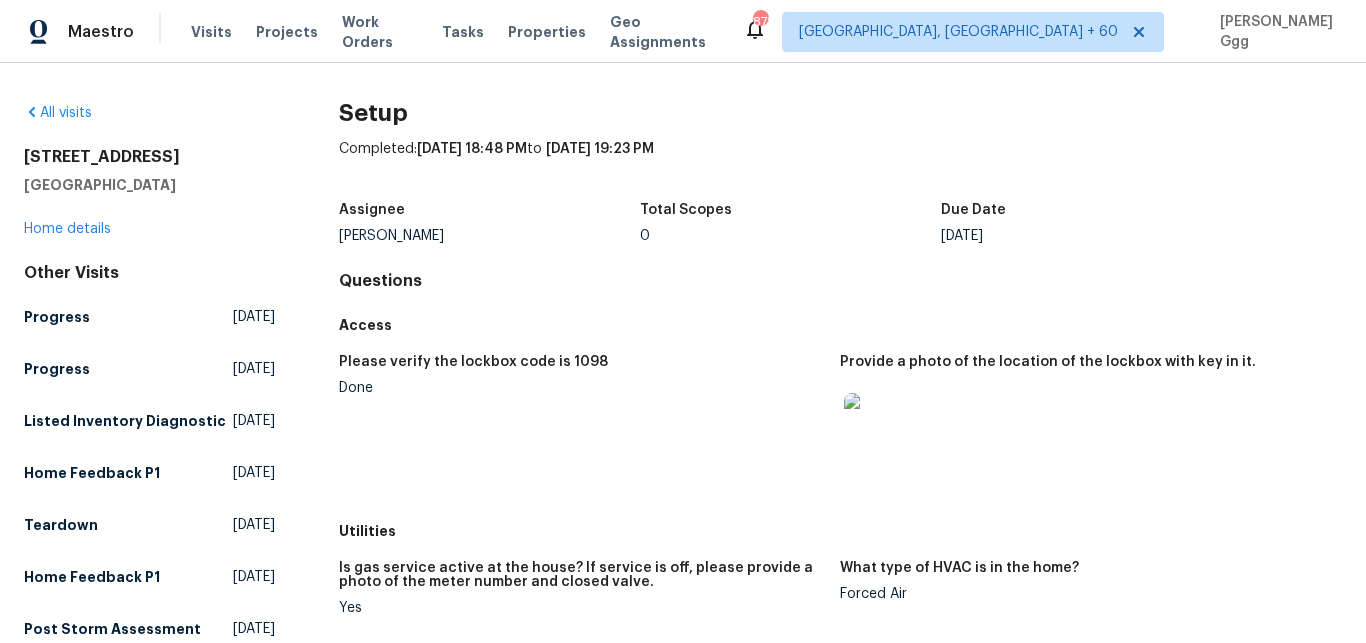 click on "[STREET_ADDRESS] Home details" at bounding box center (149, 193) 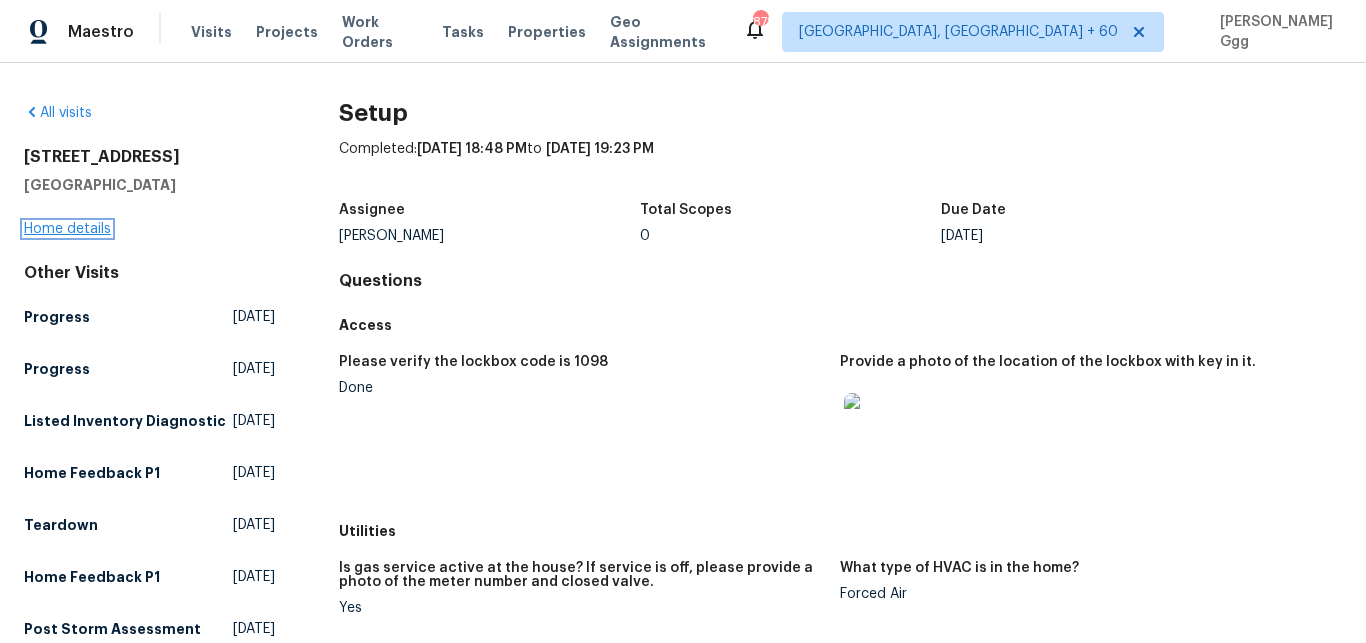 click on "Home details" at bounding box center [67, 229] 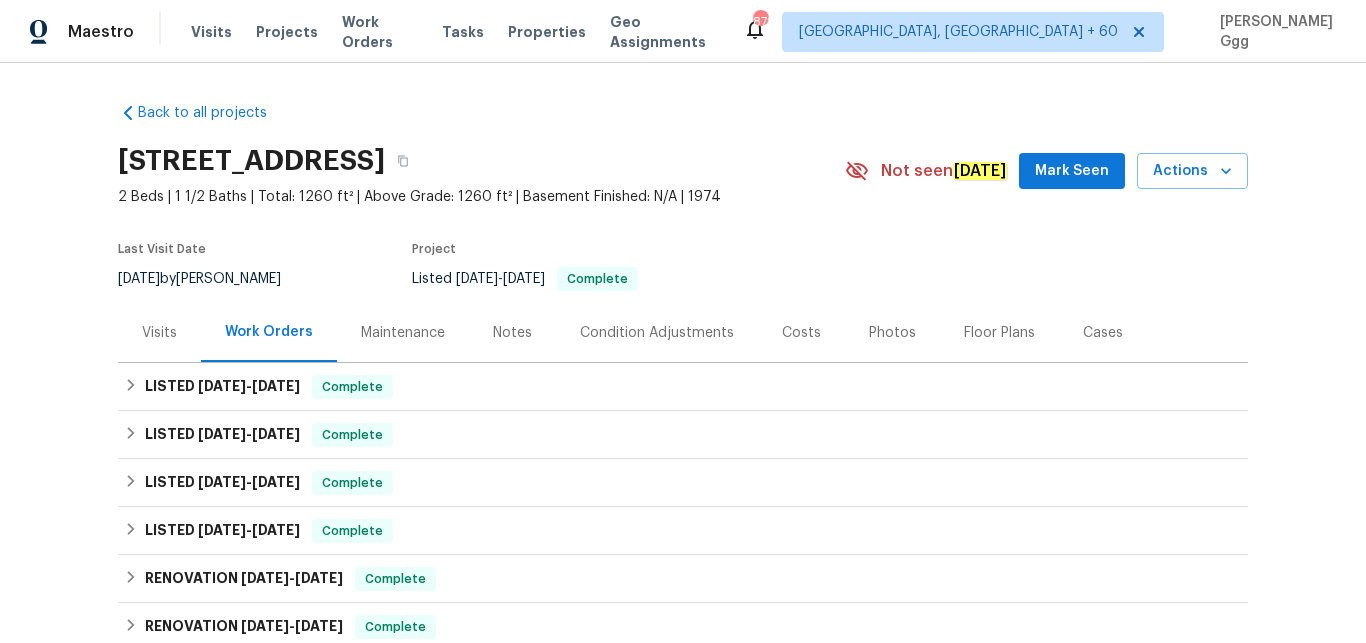 click on "Photos" at bounding box center (892, 333) 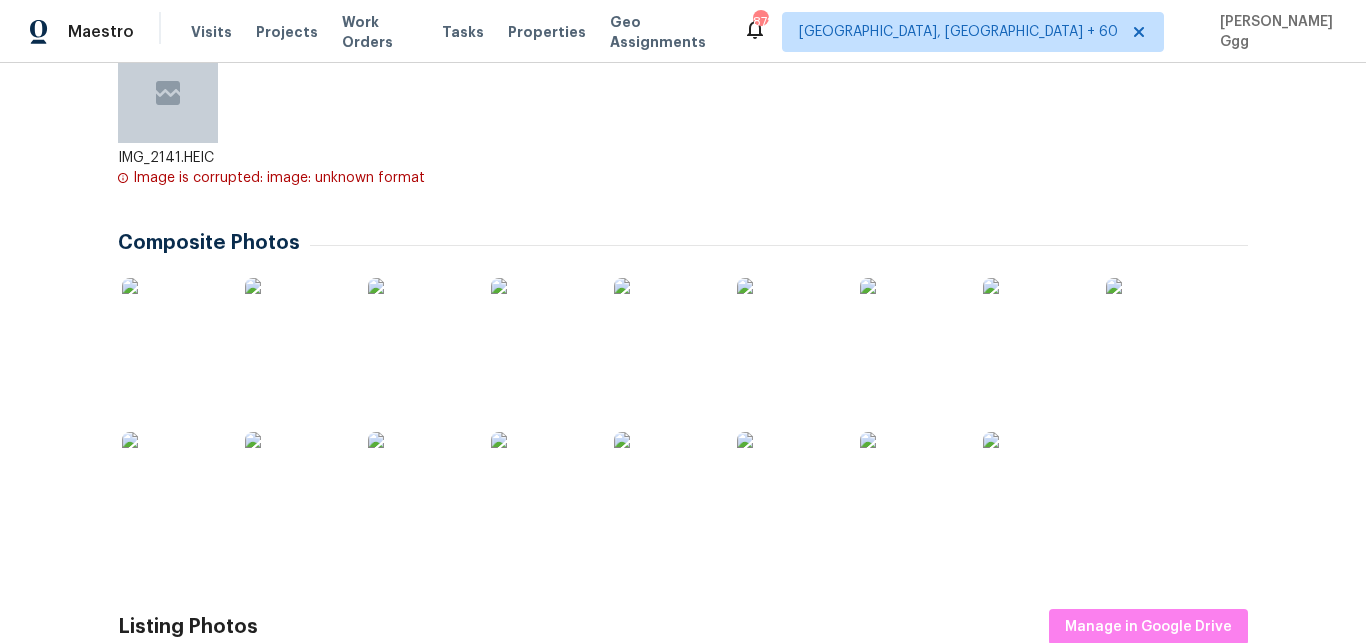 scroll, scrollTop: 672, scrollLeft: 0, axis: vertical 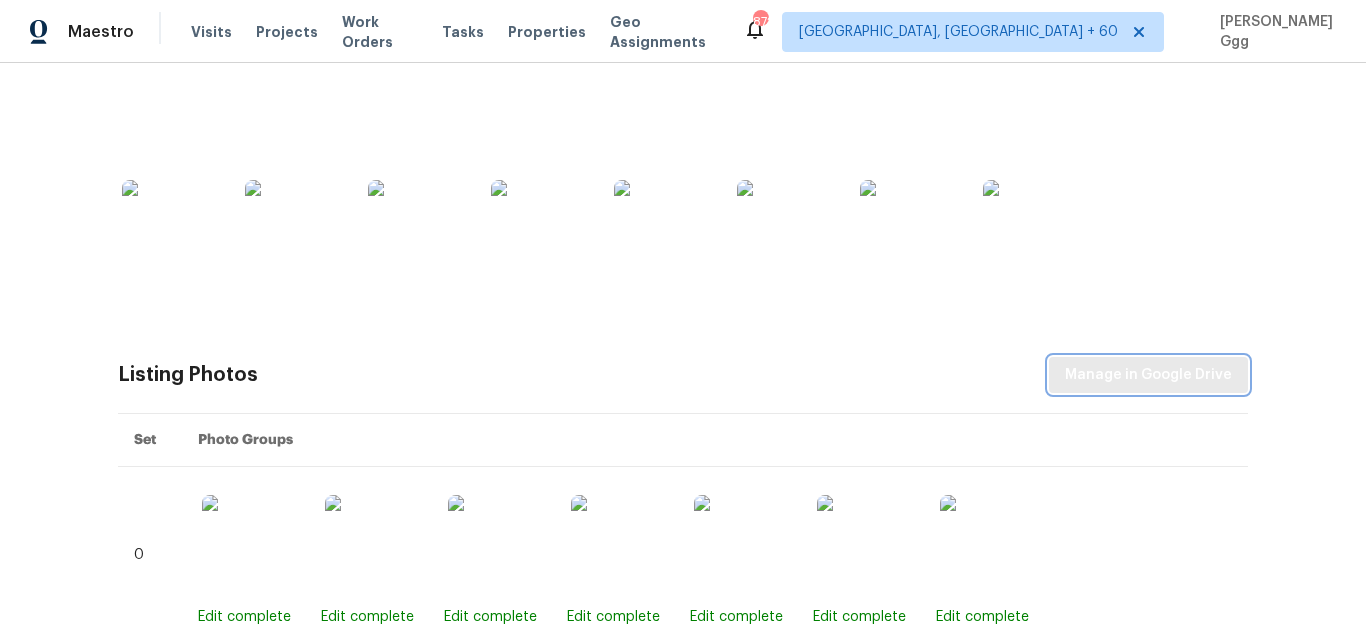 click on "Manage in Google Drive" at bounding box center (1148, 375) 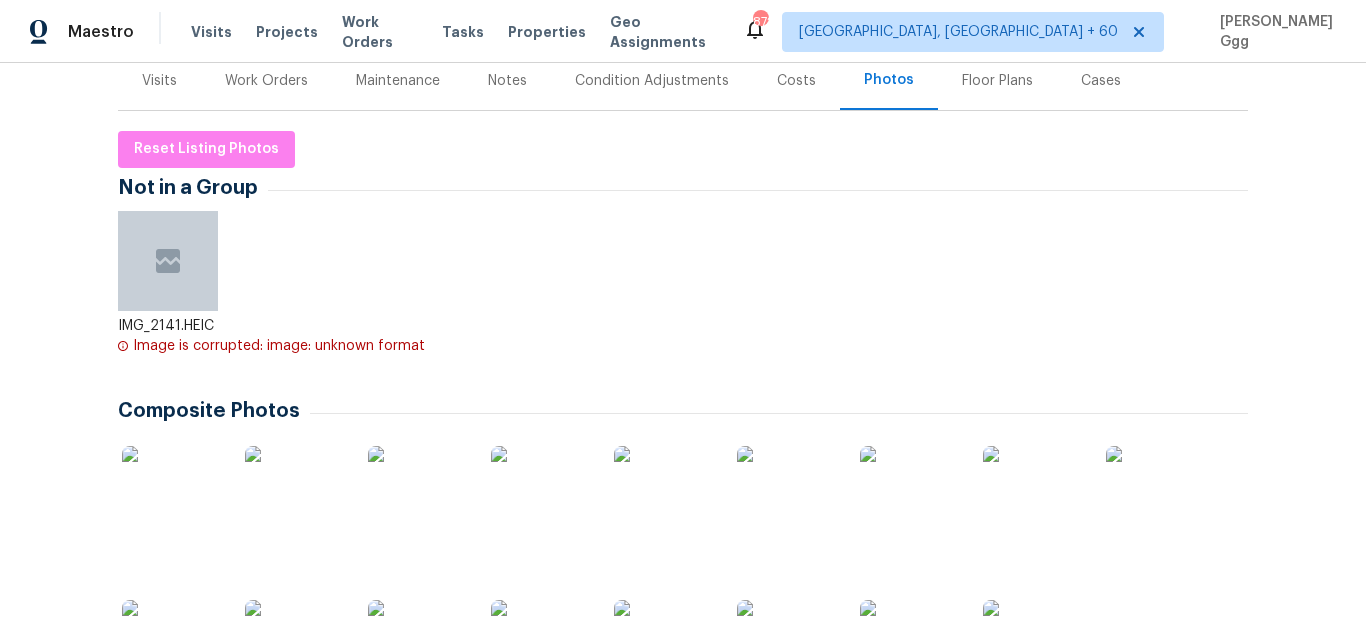 scroll, scrollTop: 0, scrollLeft: 0, axis: both 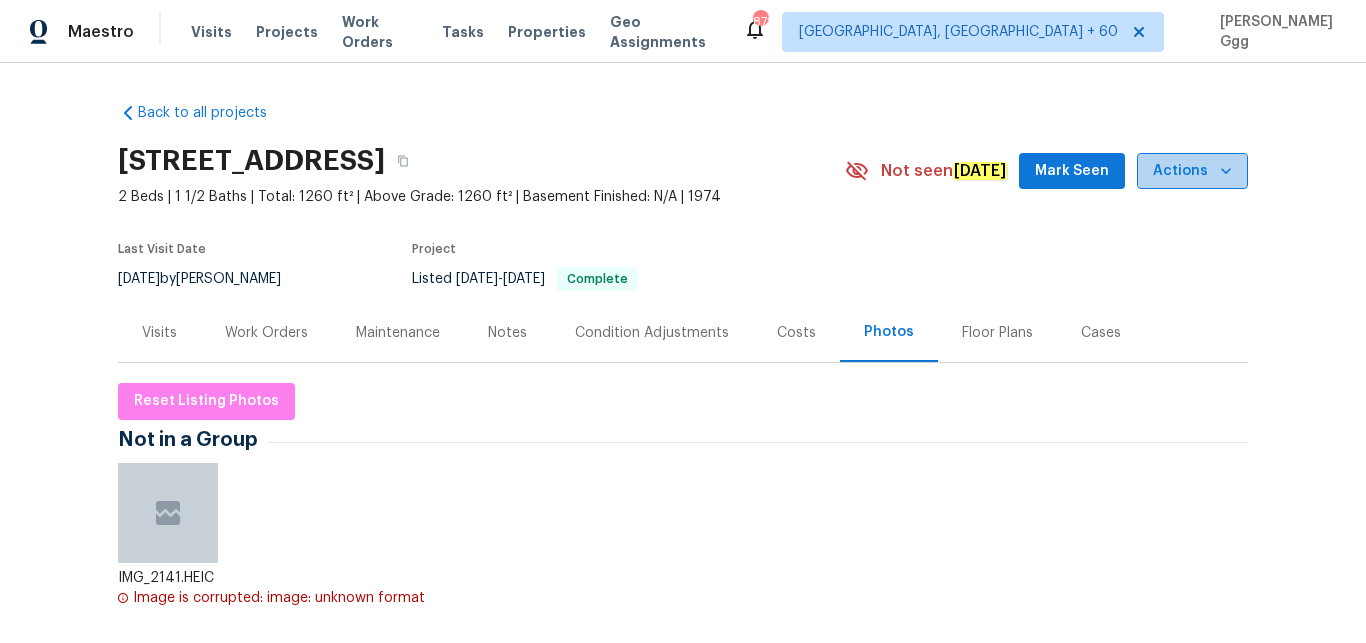 click 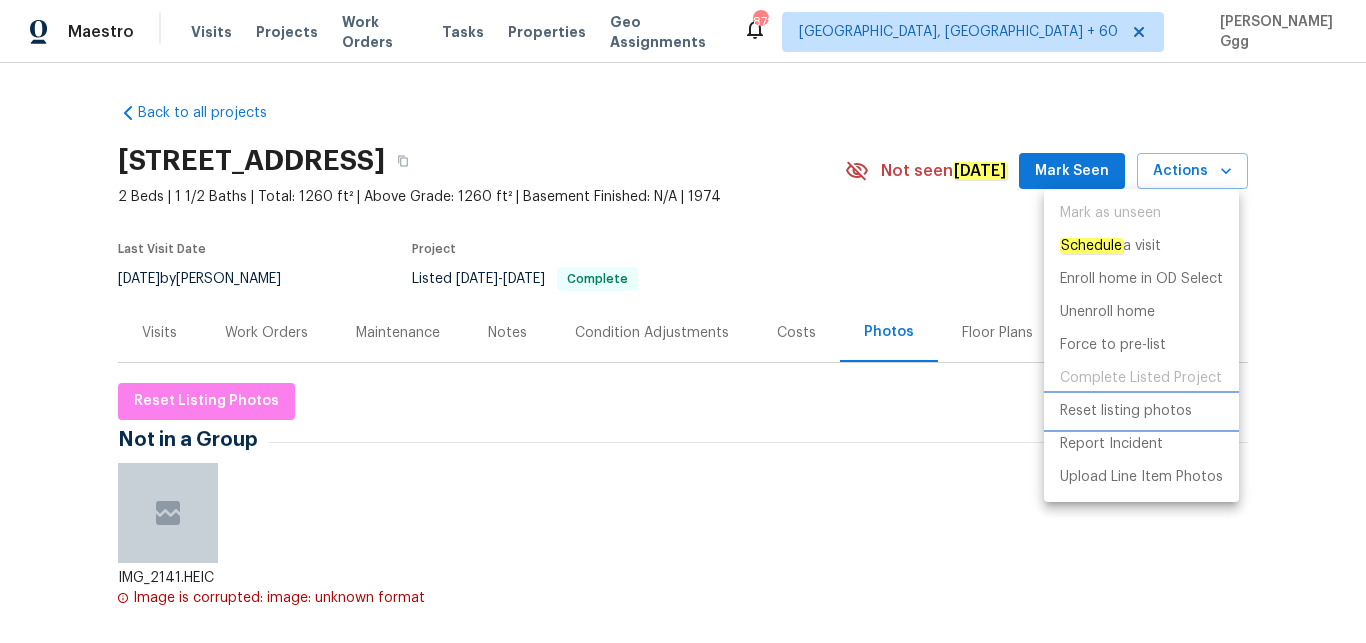 click on "Reset listing photos" at bounding box center (1126, 411) 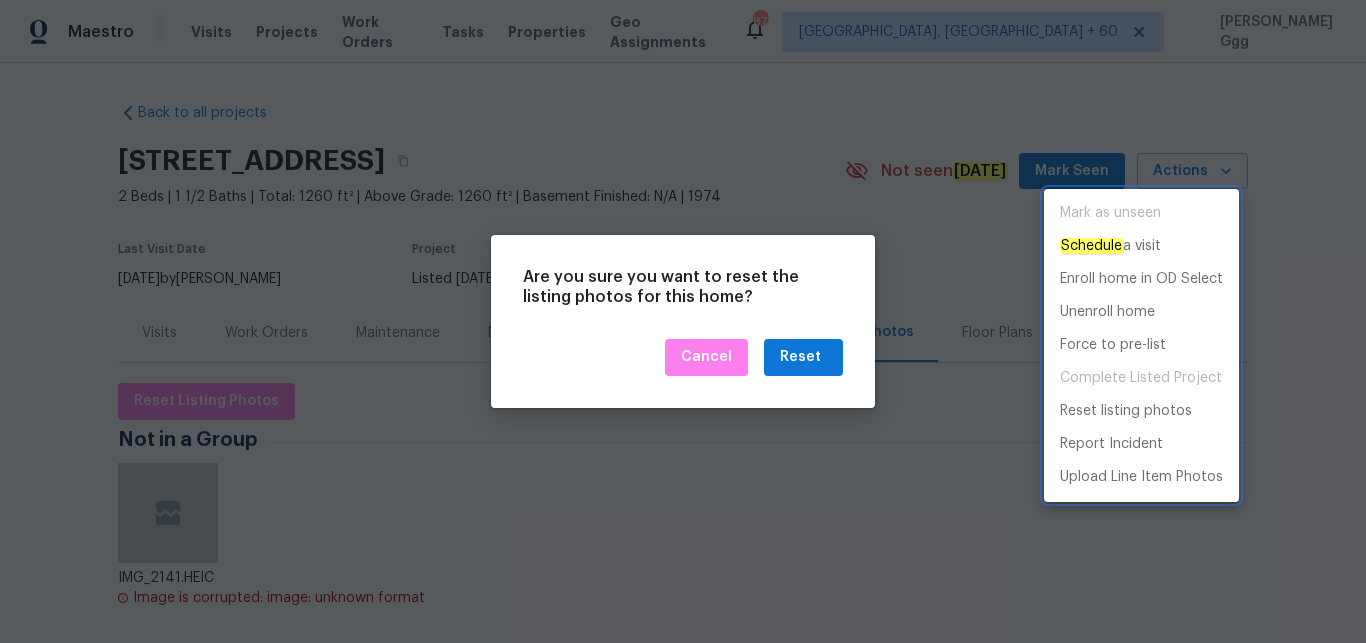 click at bounding box center [683, 321] 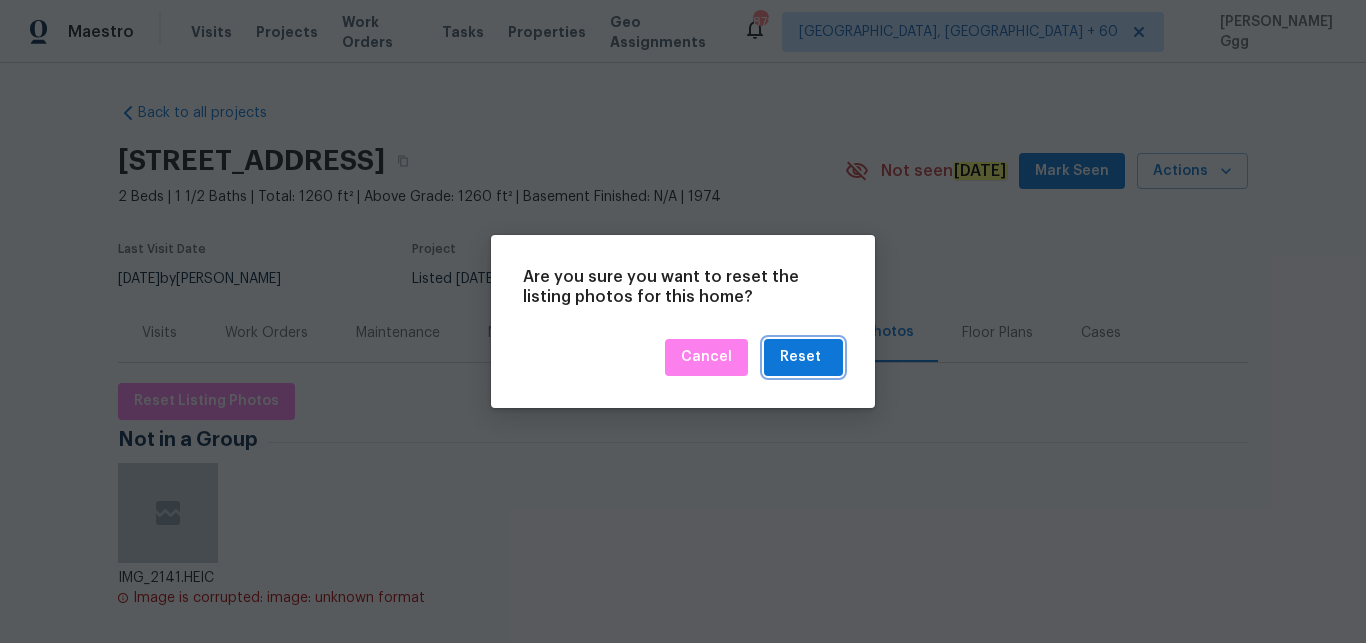 click on "Reset" at bounding box center (803, 357) 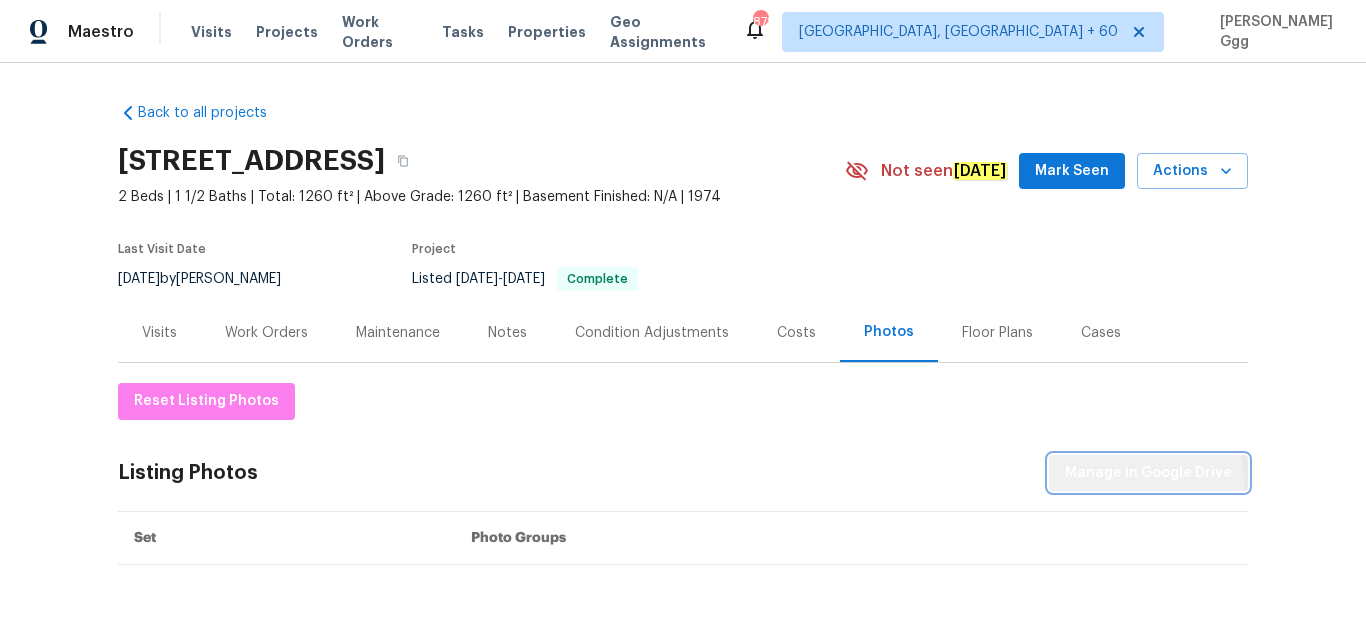 click on "Manage in Google Drive" at bounding box center [1148, 473] 